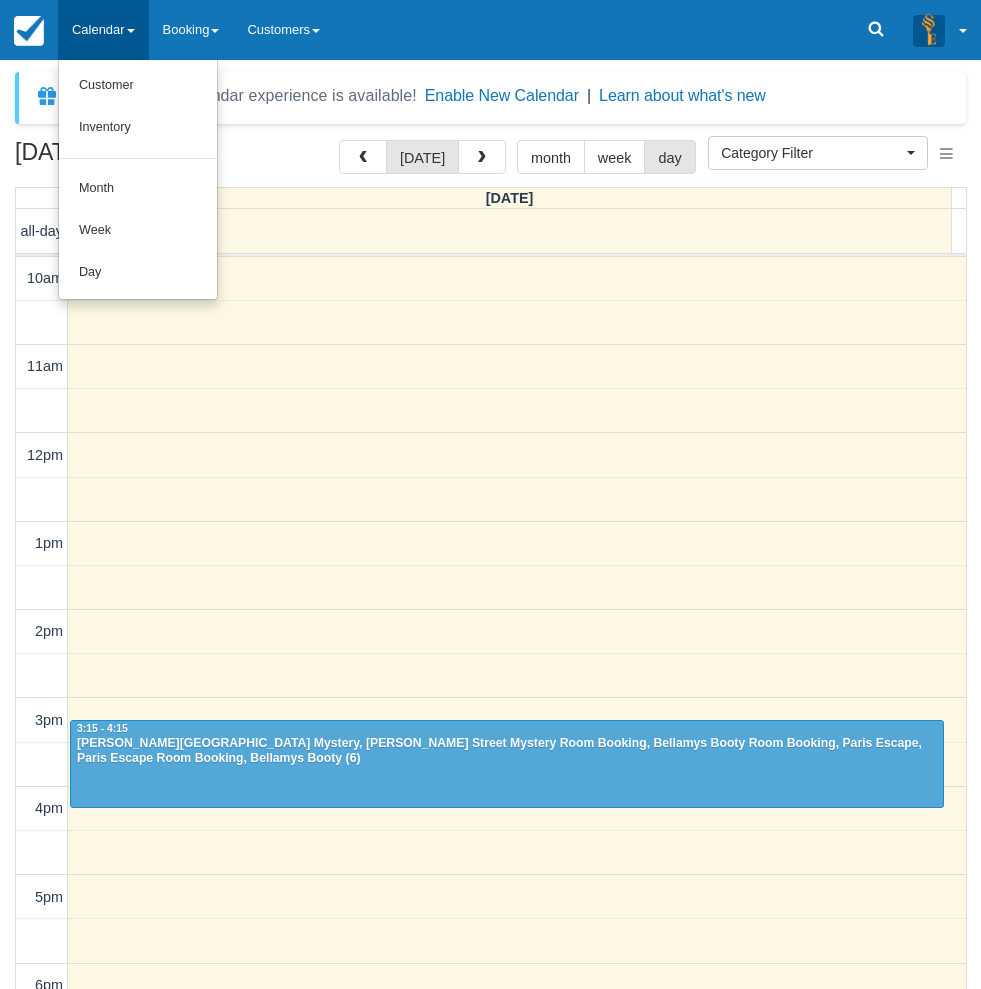 select 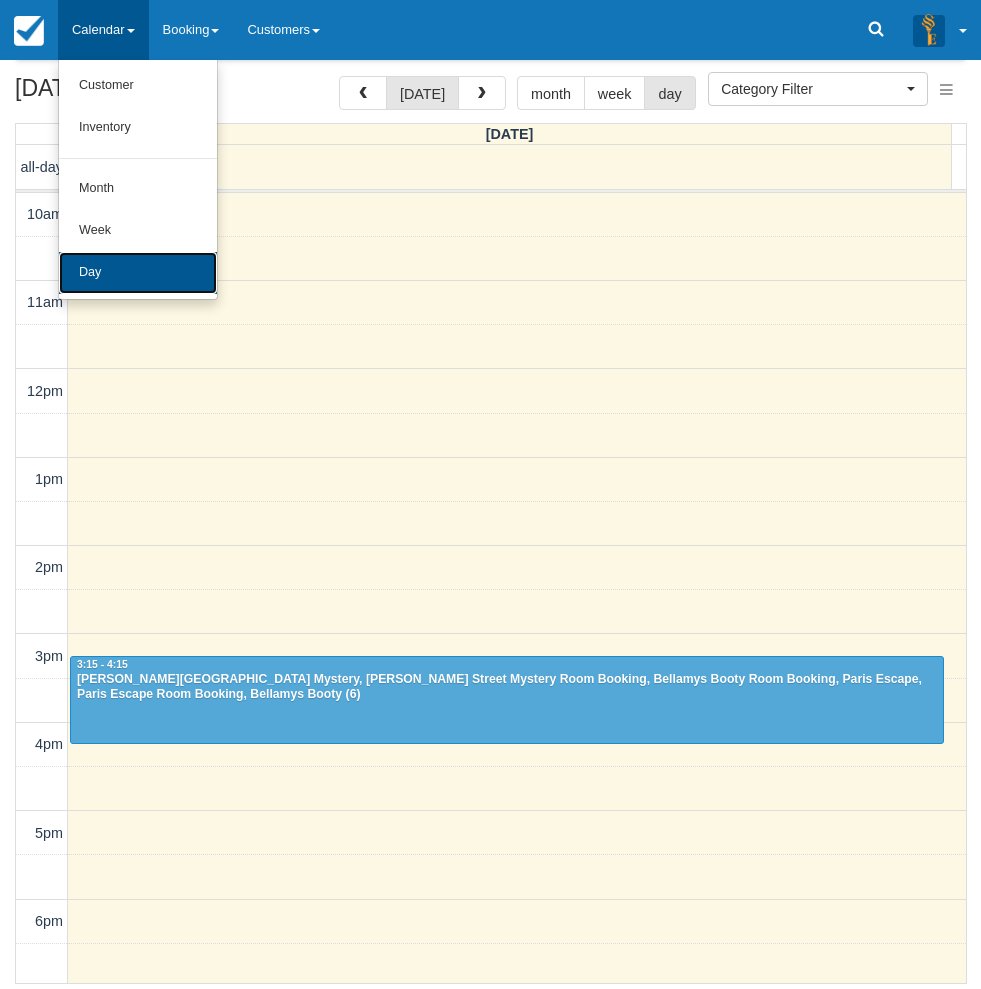 click on "Day" at bounding box center [138, 273] 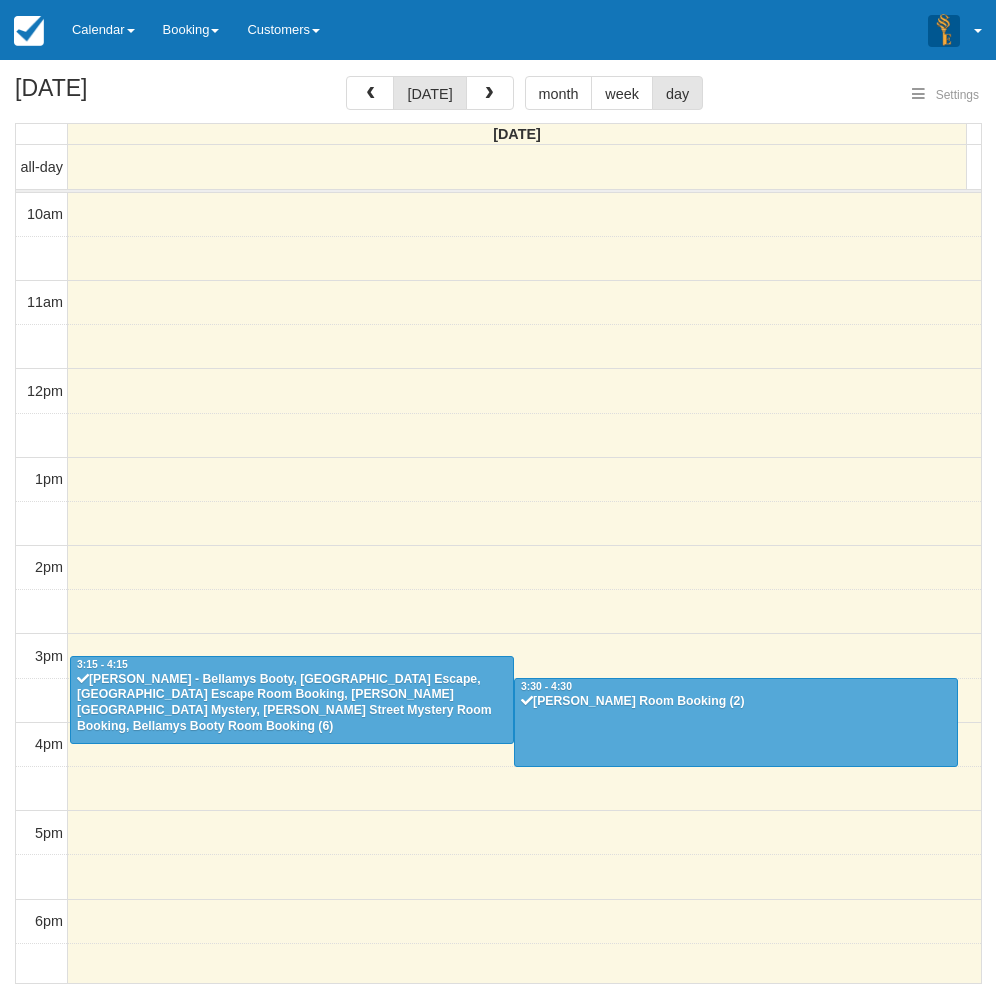 select 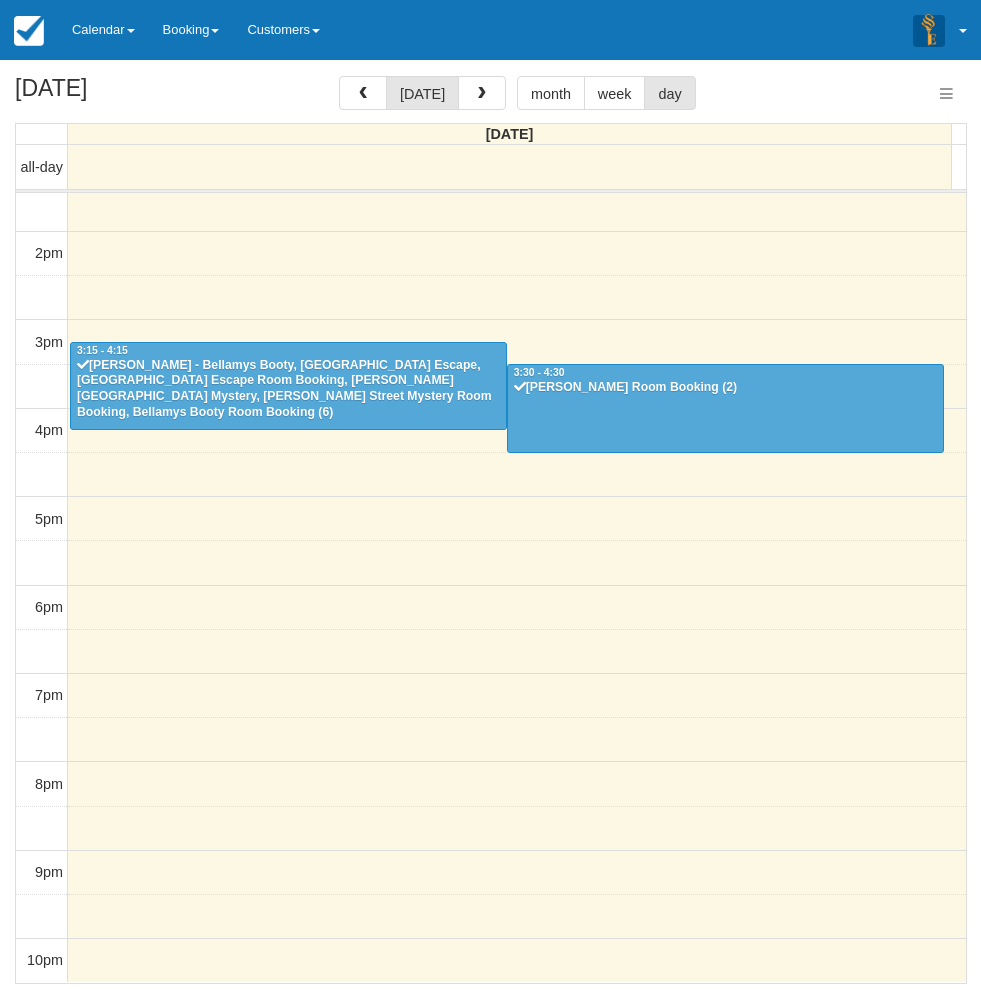 select 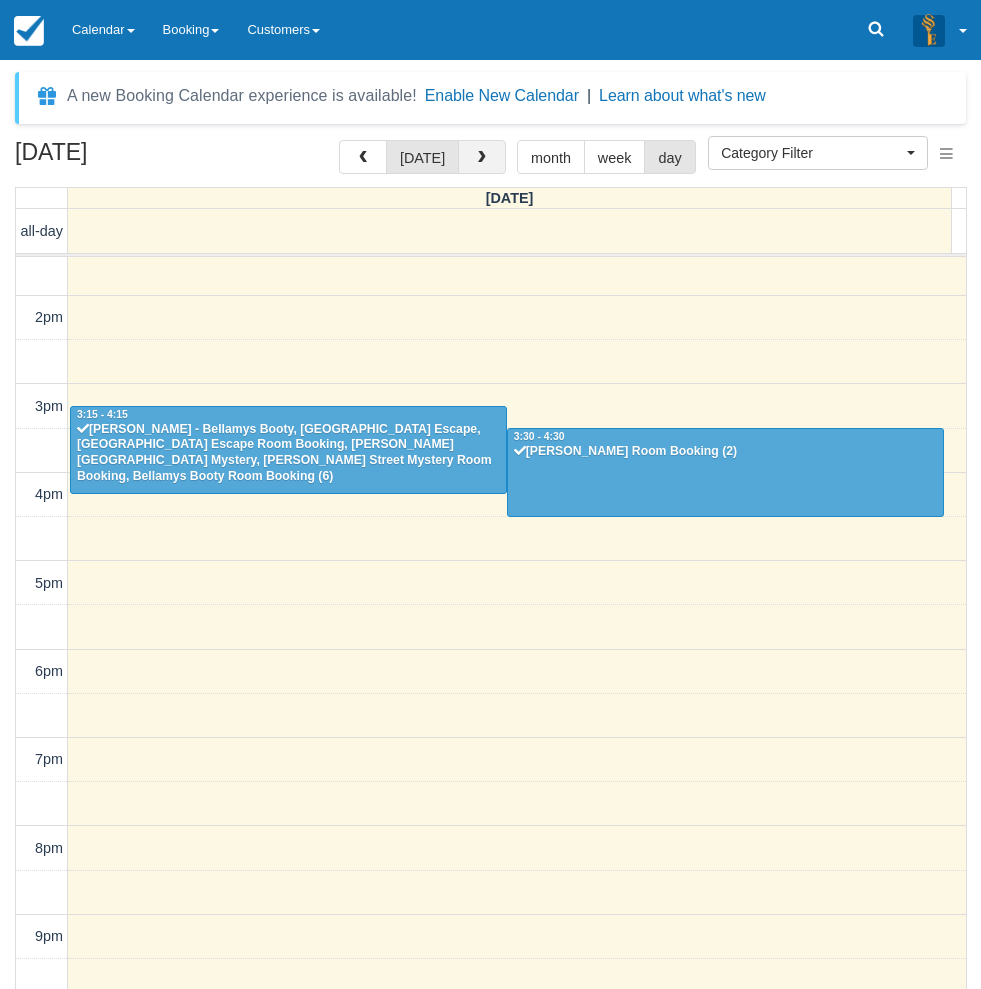 click at bounding box center (482, 158) 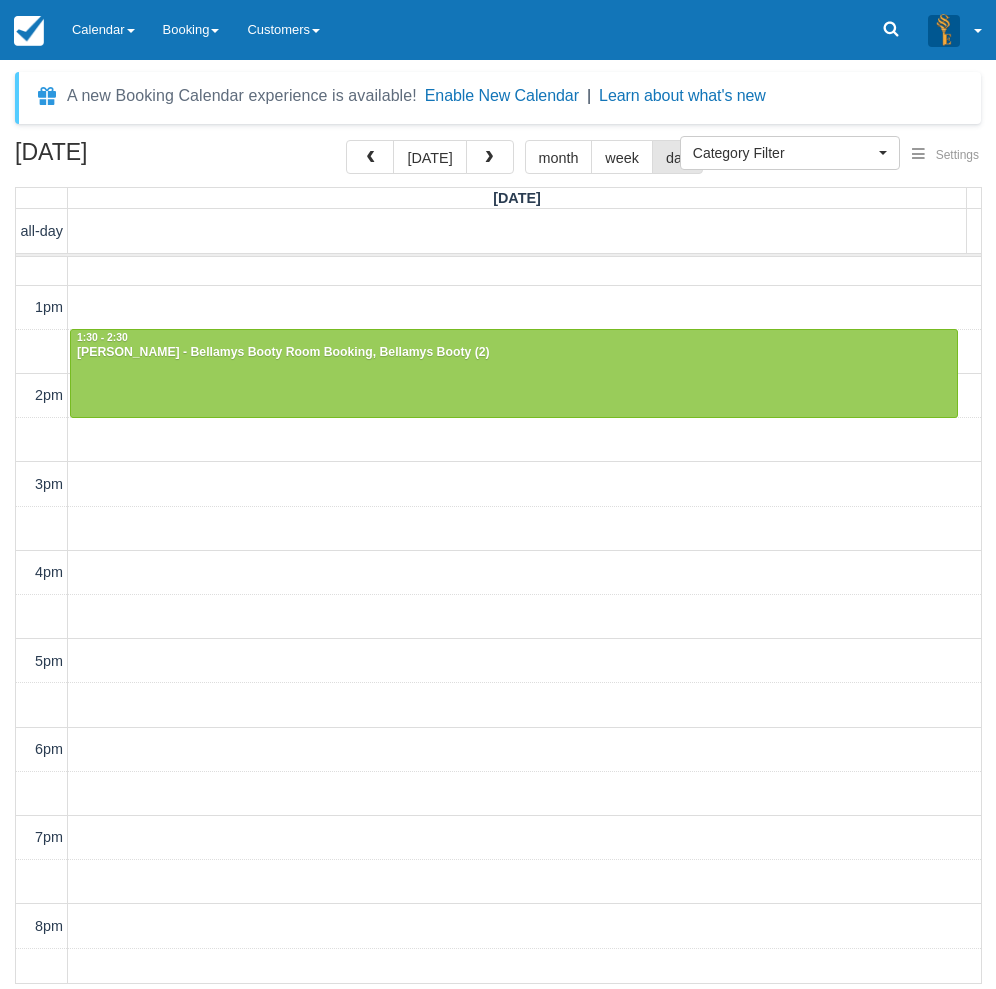scroll, scrollTop: 0, scrollLeft: 0, axis: both 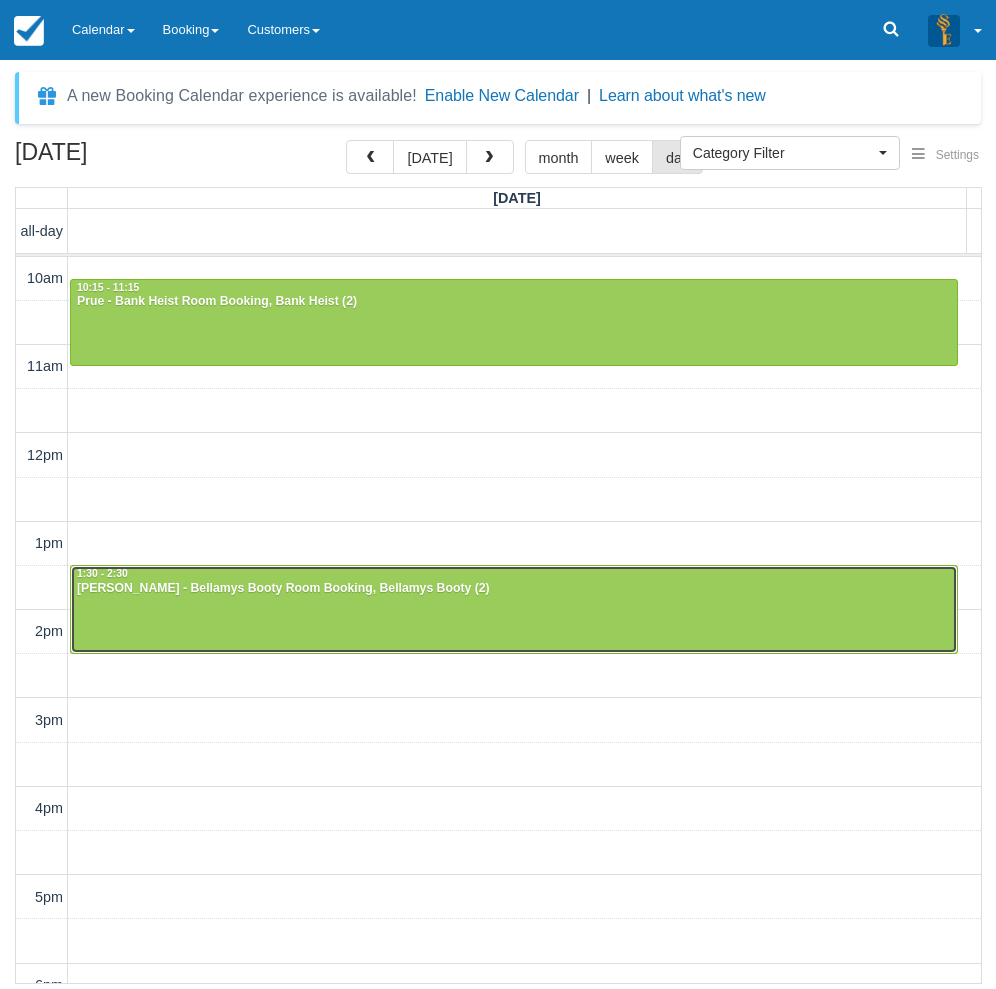 click at bounding box center [514, 609] 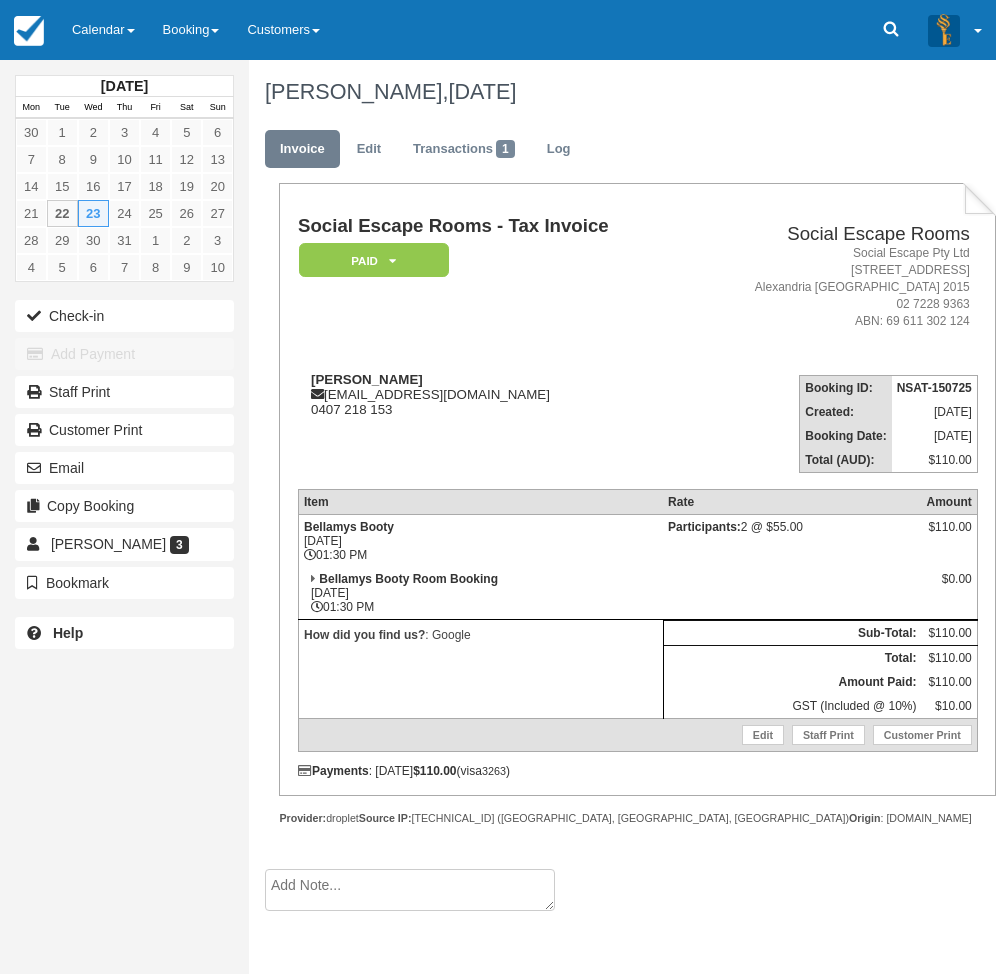 scroll, scrollTop: 0, scrollLeft: 0, axis: both 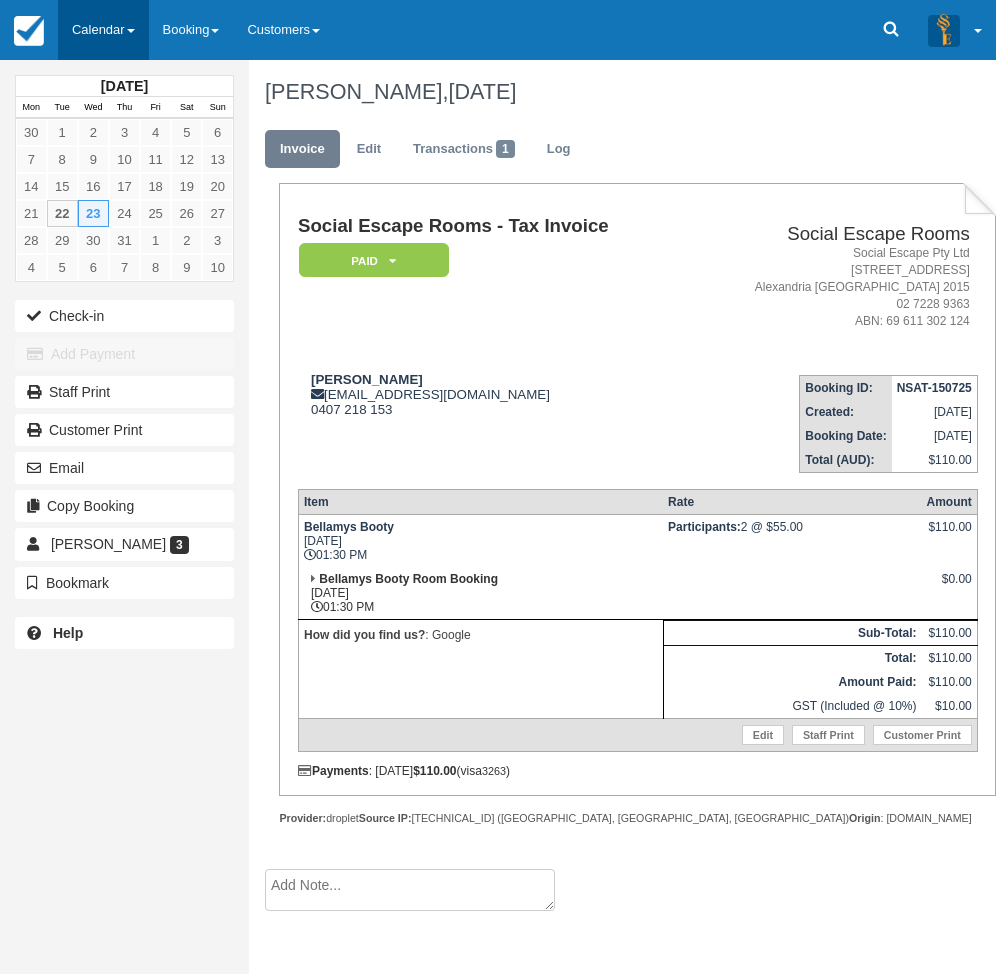 click on "Calendar" at bounding box center [103, 30] 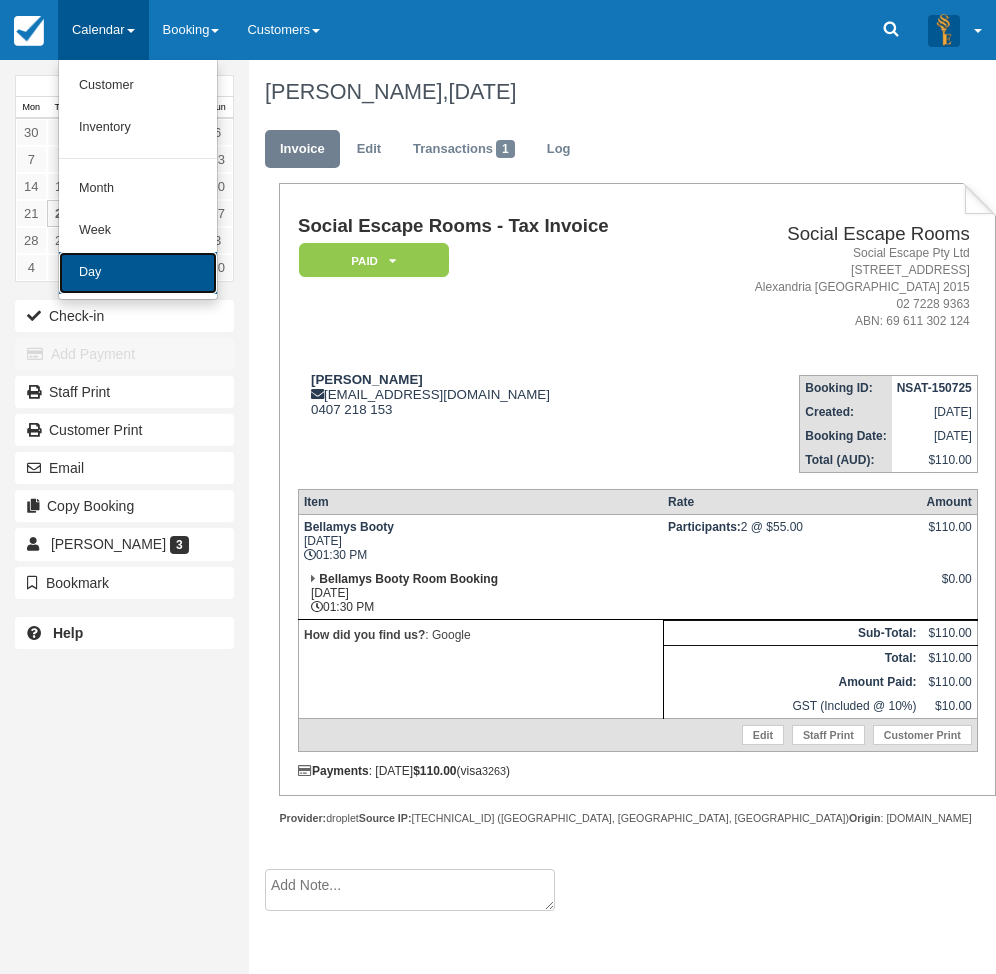 click on "Day" at bounding box center [138, 273] 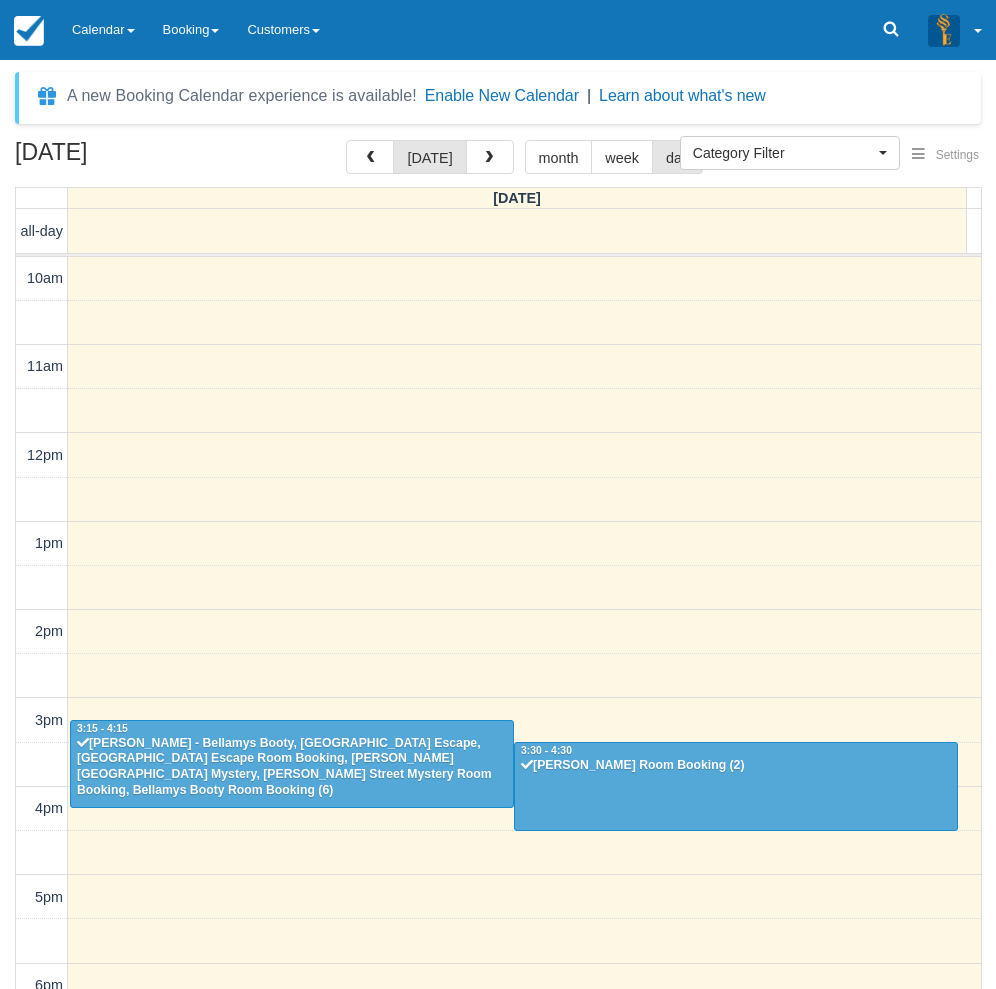 select 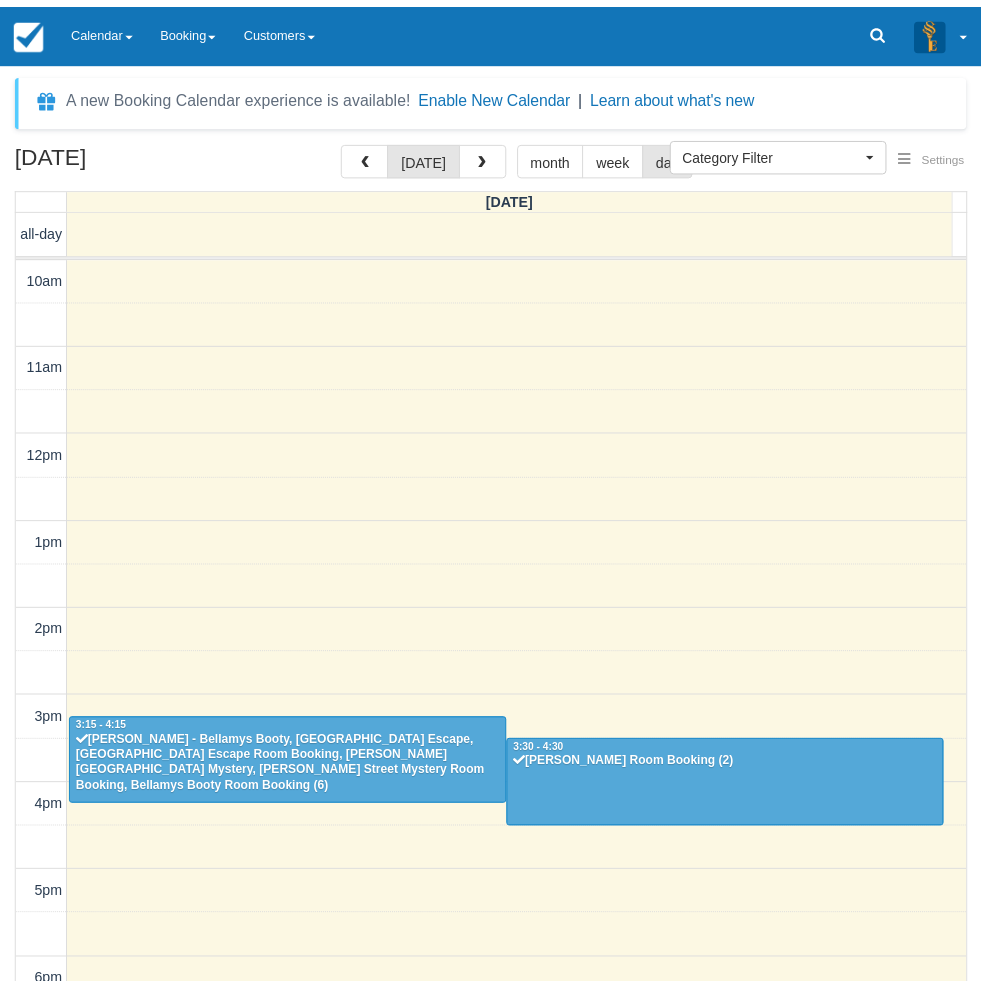 scroll, scrollTop: 0, scrollLeft: 0, axis: both 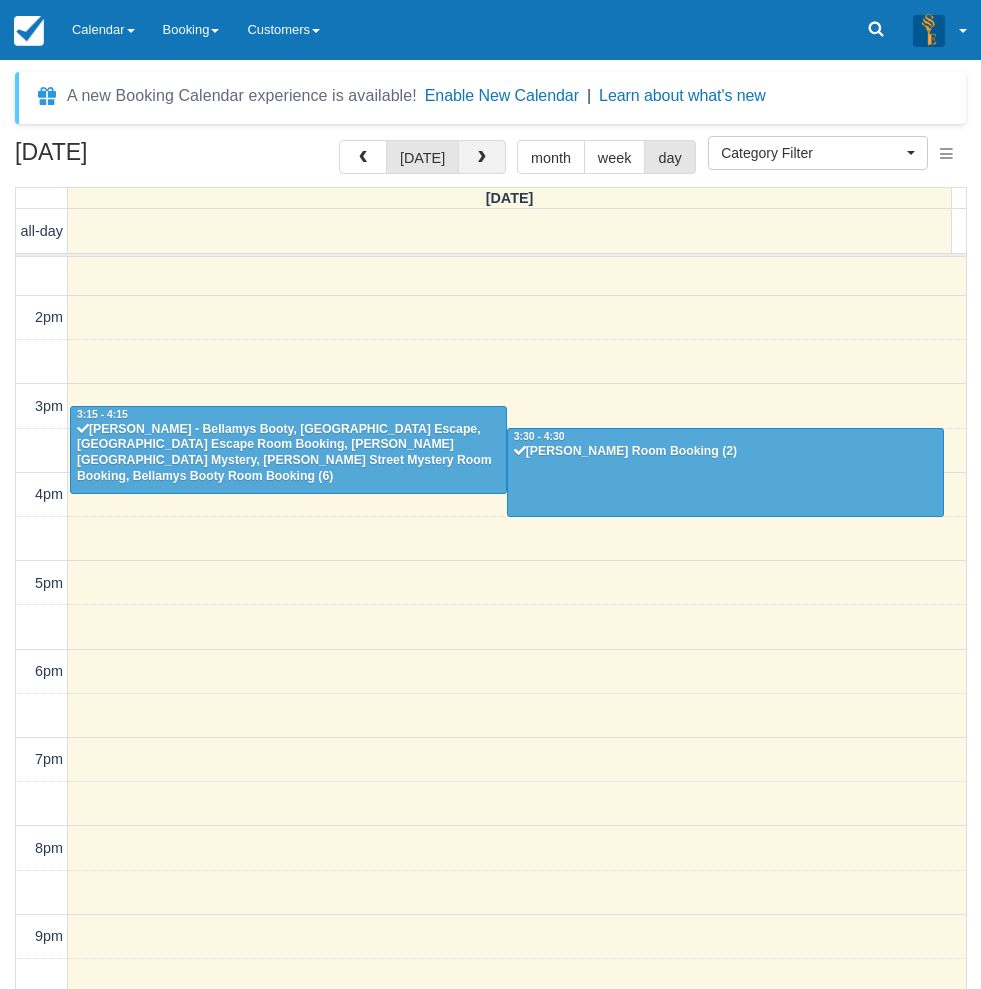 click at bounding box center (482, 157) 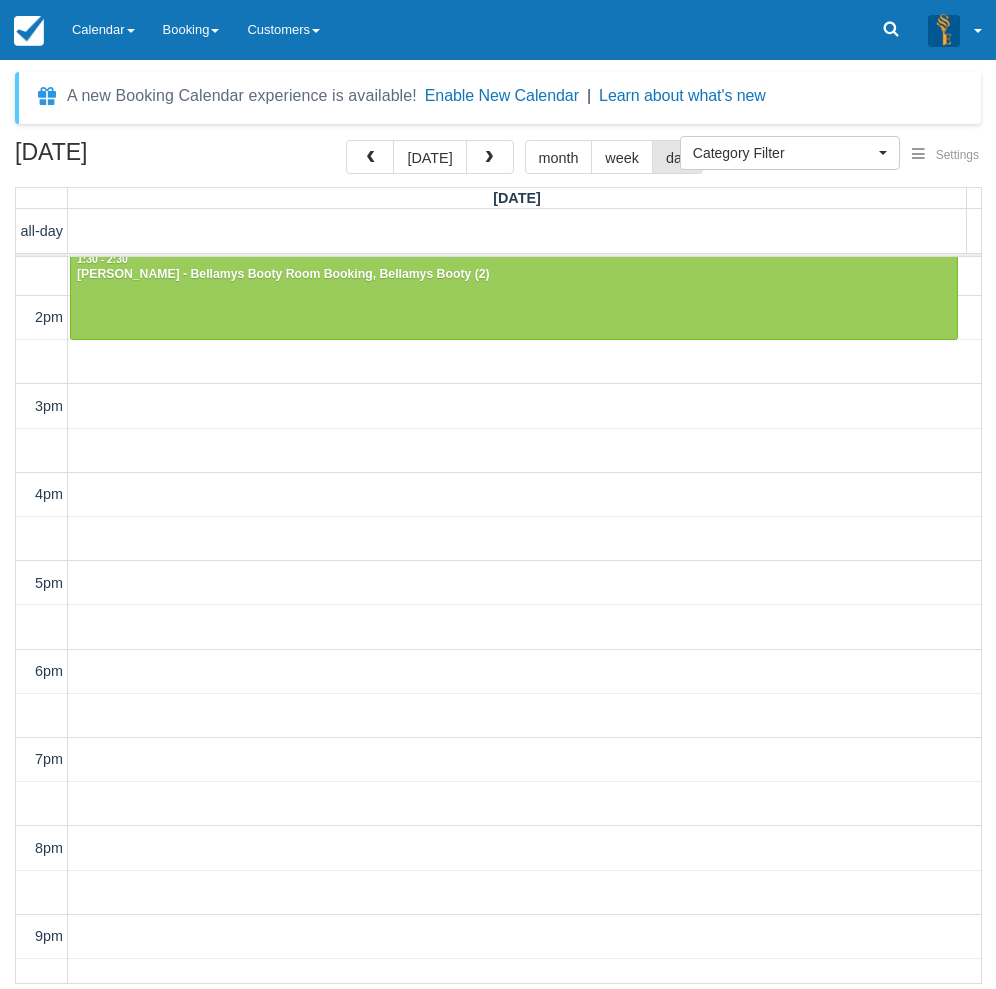 scroll, scrollTop: 278, scrollLeft: 0, axis: vertical 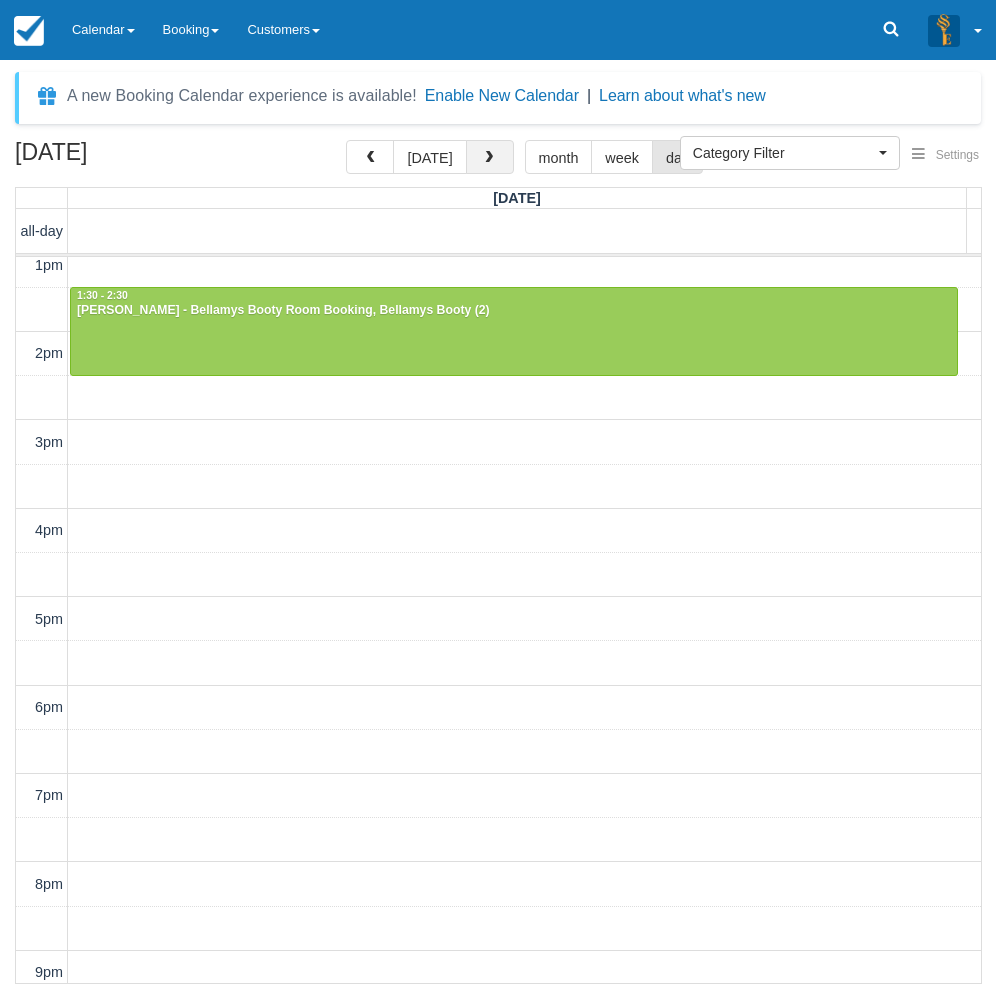 click at bounding box center (490, 157) 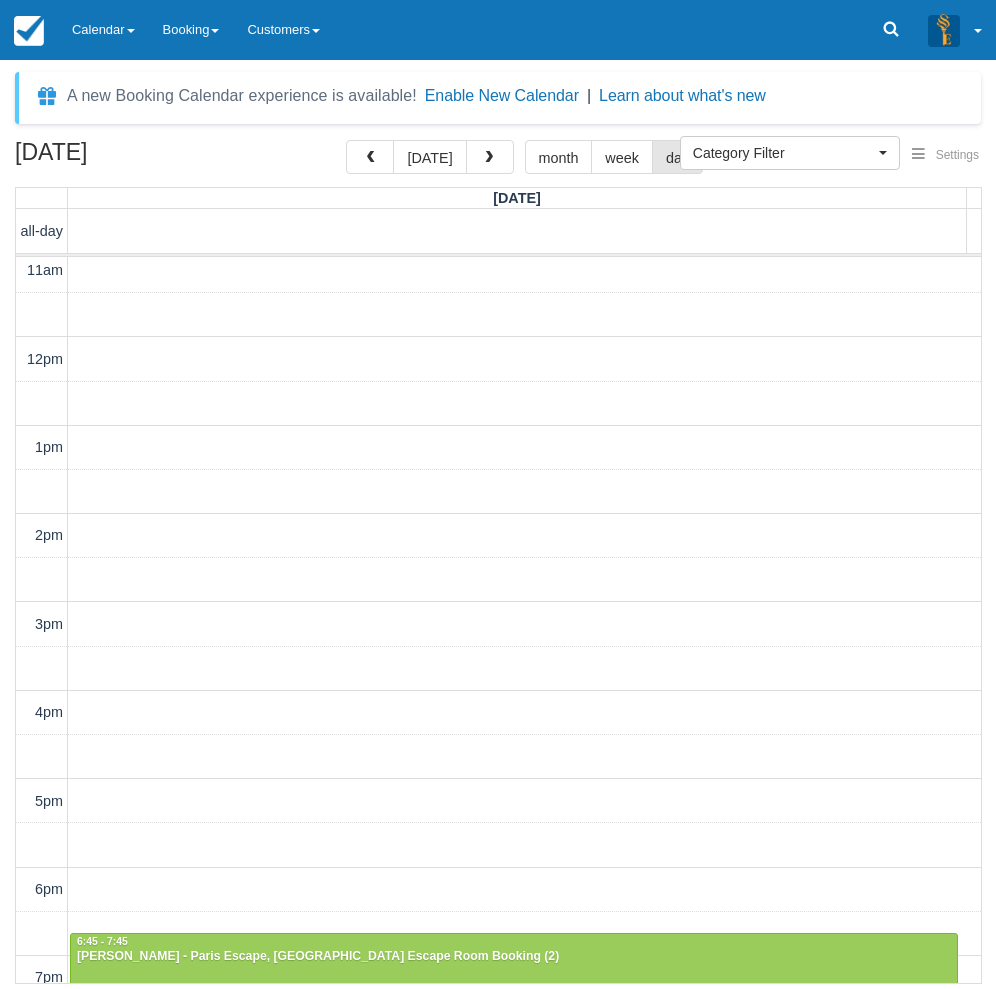 scroll, scrollTop: 0, scrollLeft: 0, axis: both 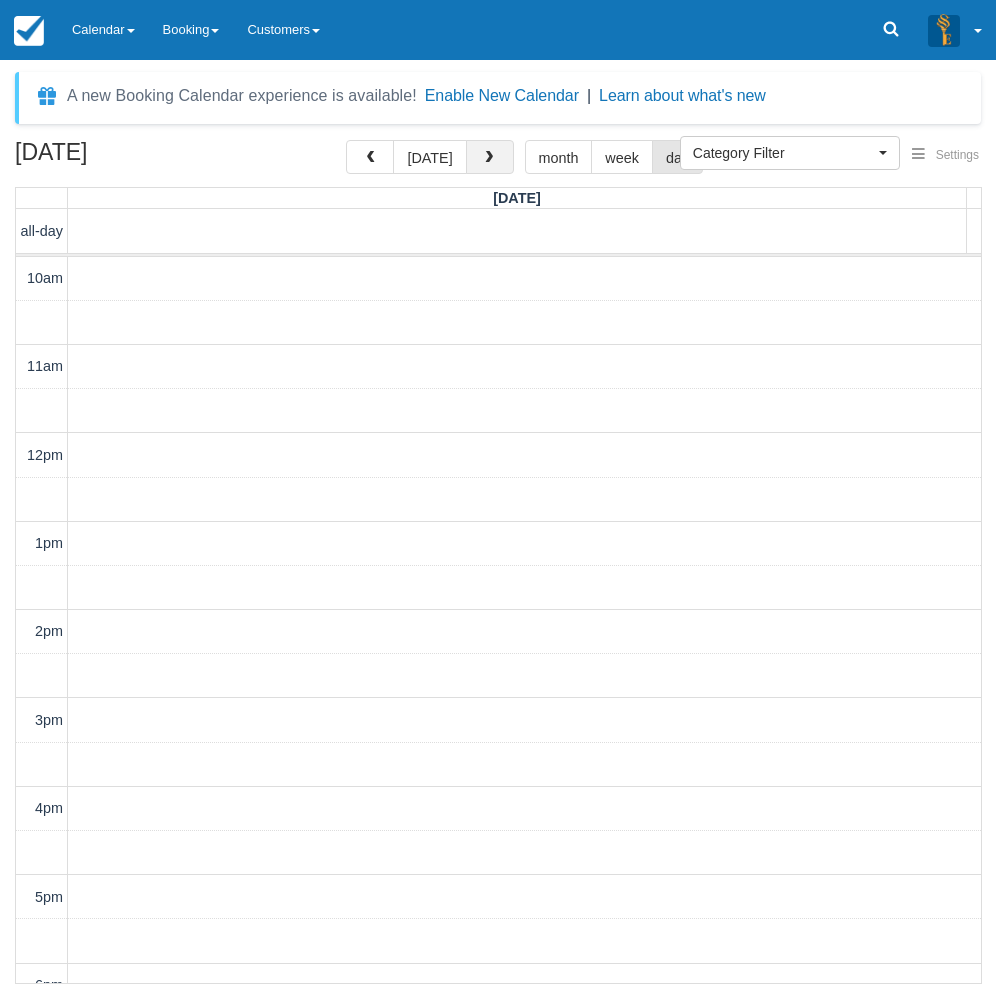 click 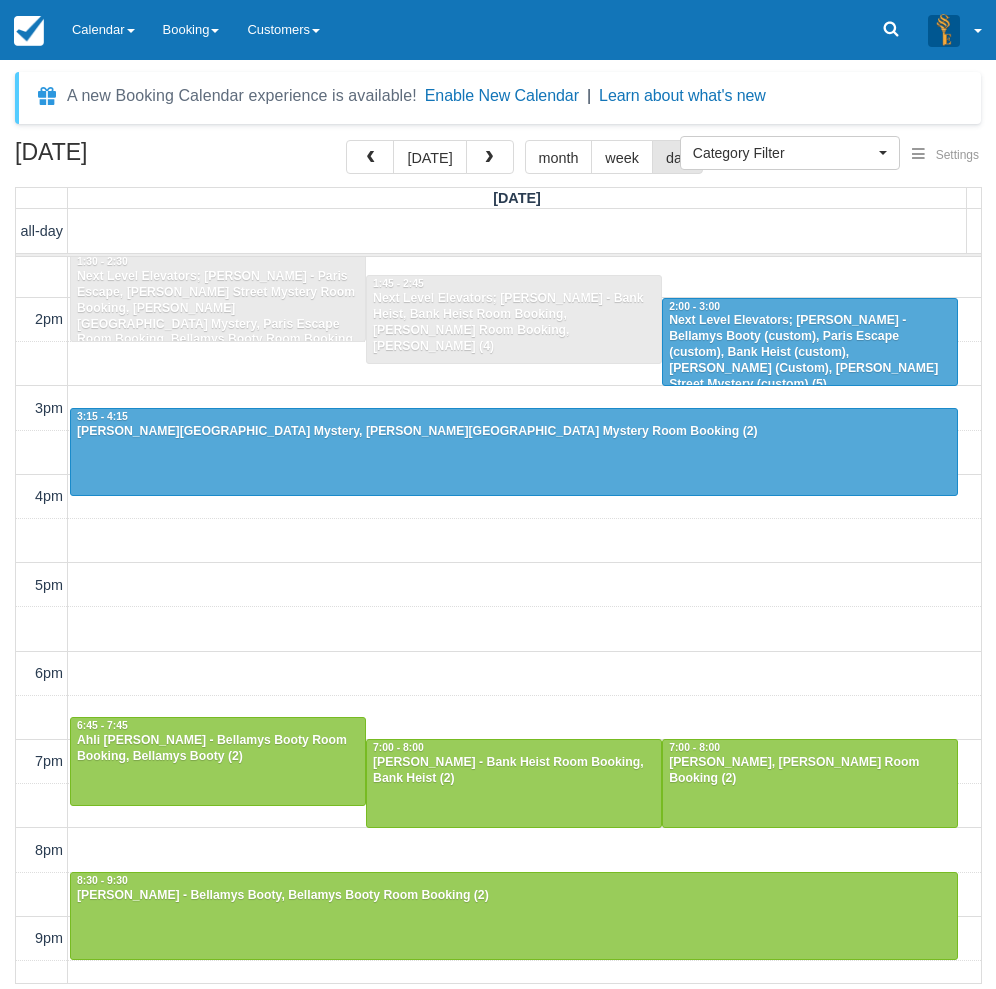 scroll, scrollTop: 277, scrollLeft: 0, axis: vertical 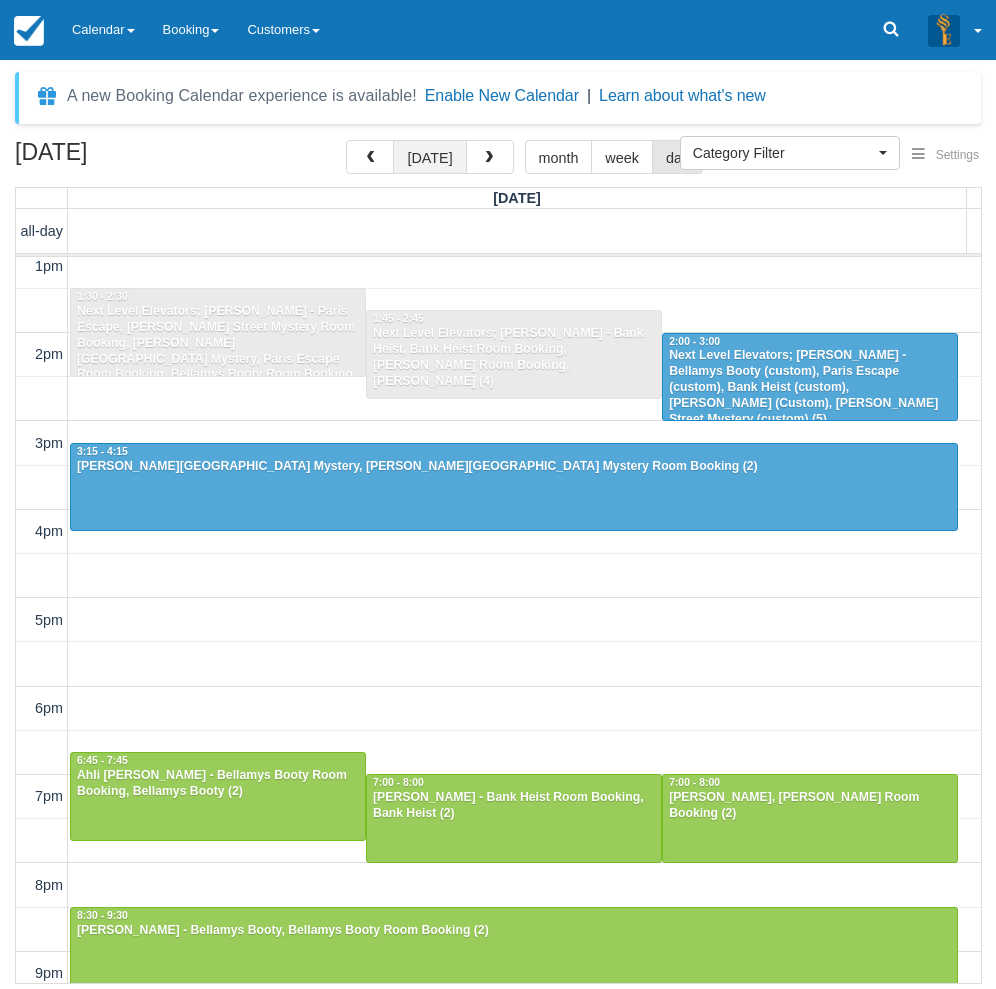 click on "today" at bounding box center [429, 157] 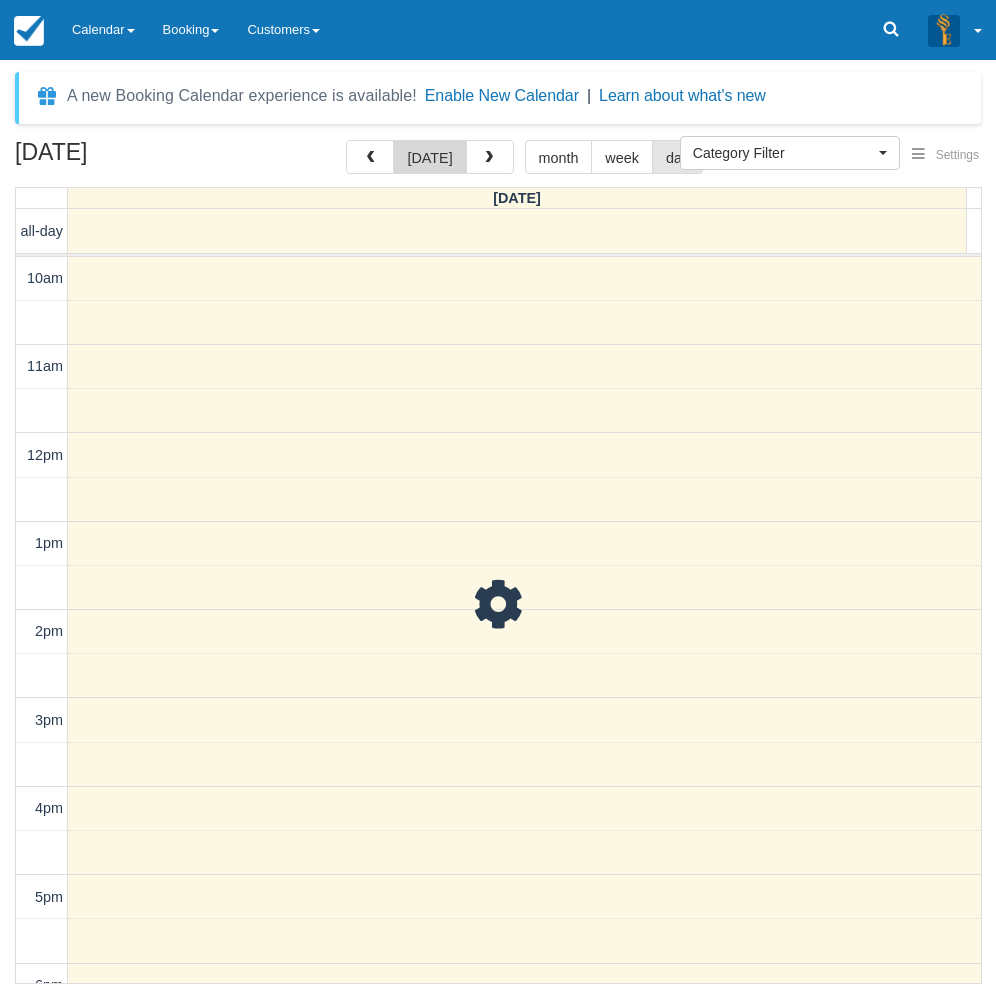 scroll, scrollTop: 378, scrollLeft: 0, axis: vertical 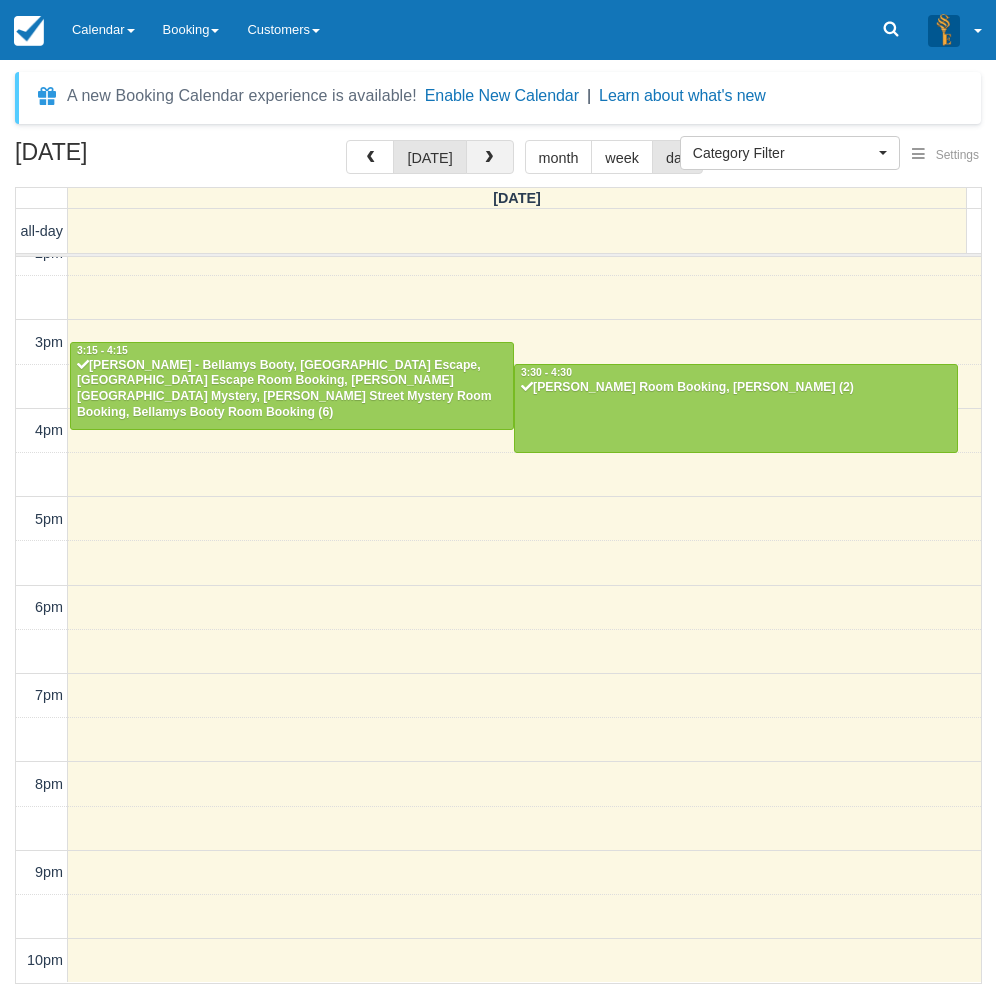 click at bounding box center [490, 157] 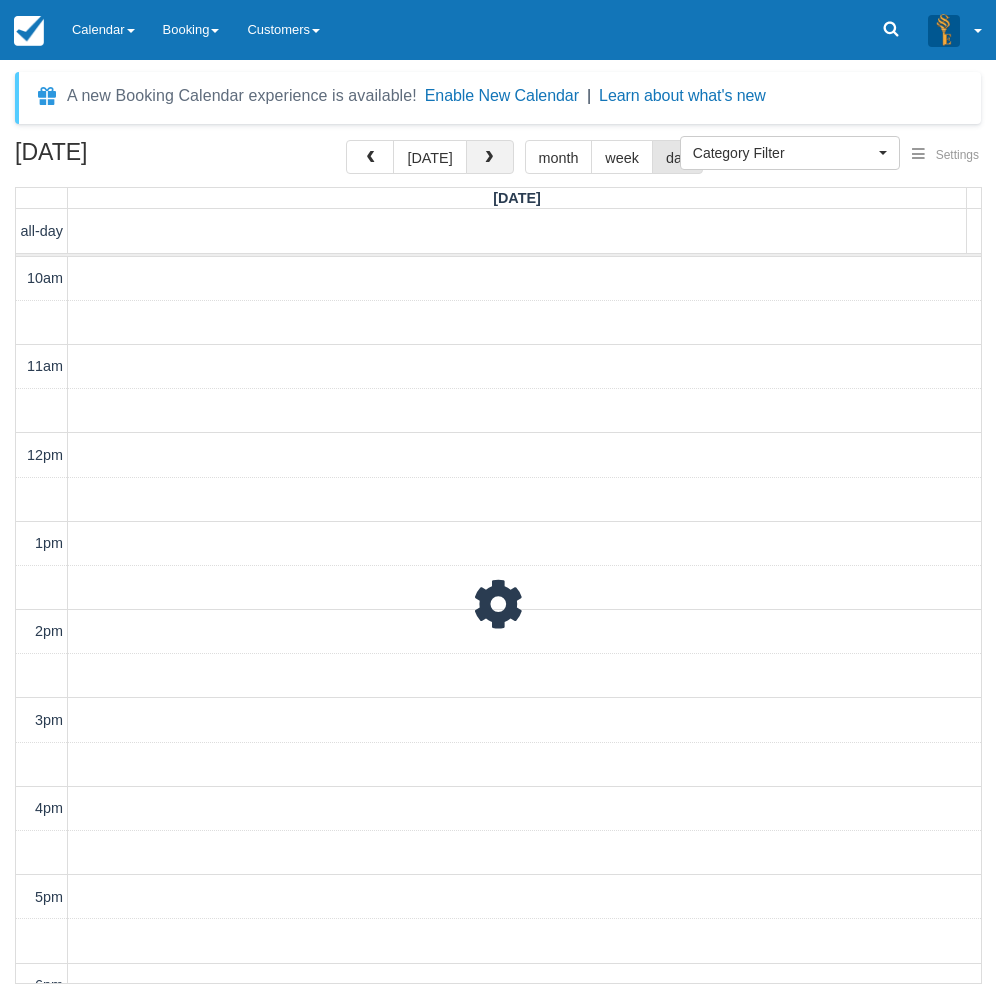 scroll, scrollTop: 378, scrollLeft: 0, axis: vertical 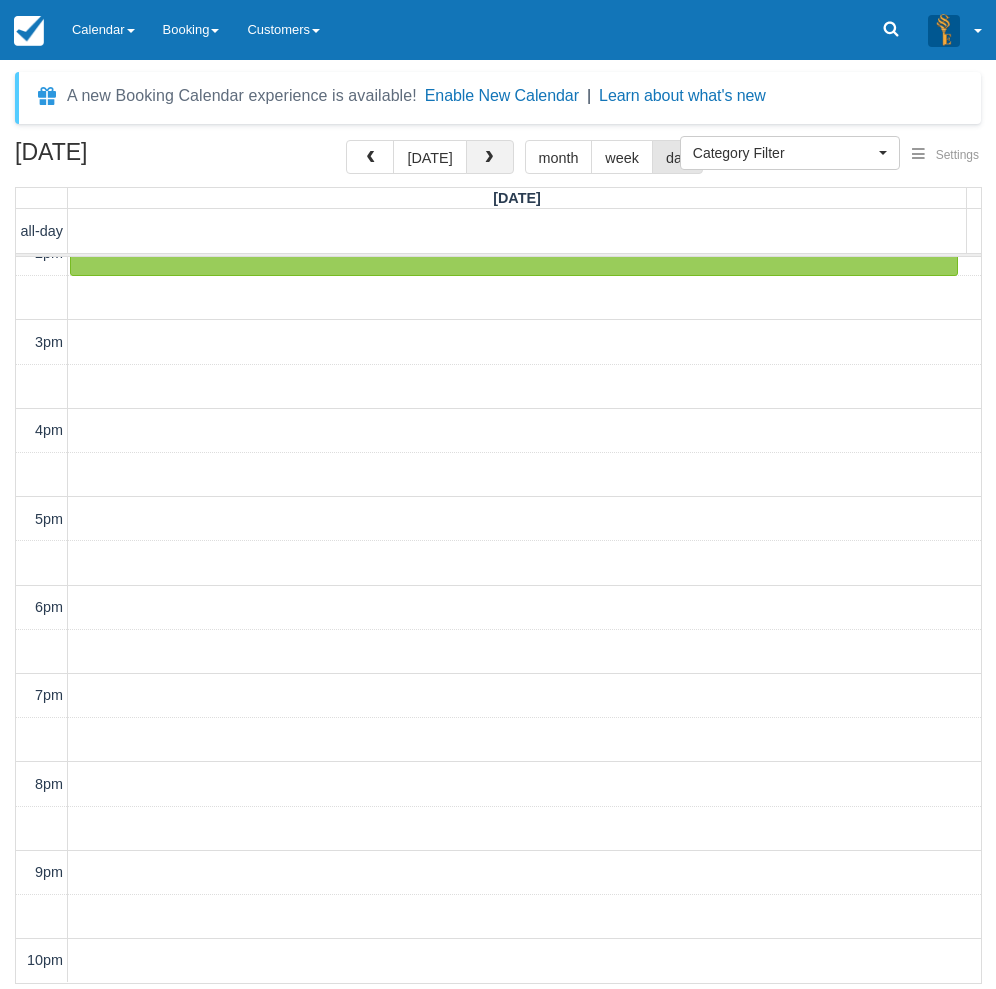 click at bounding box center [490, 157] 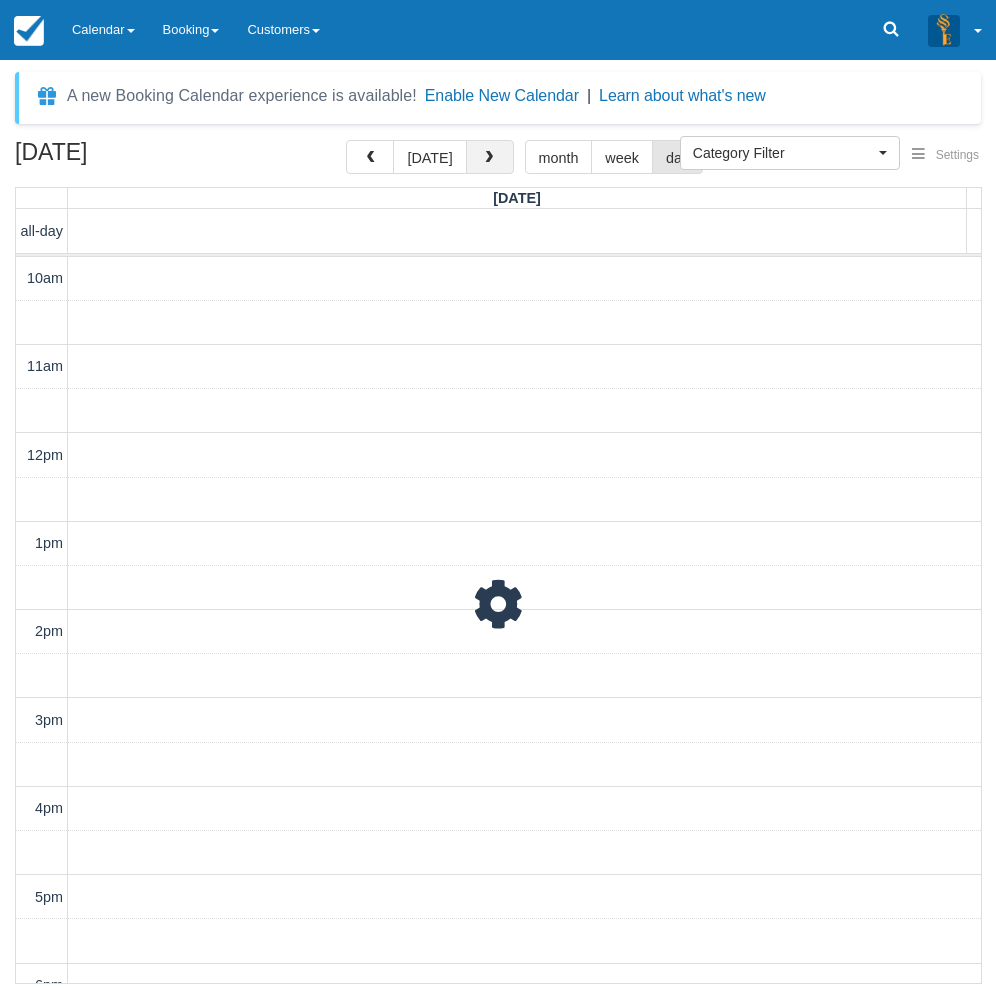 scroll, scrollTop: 378, scrollLeft: 0, axis: vertical 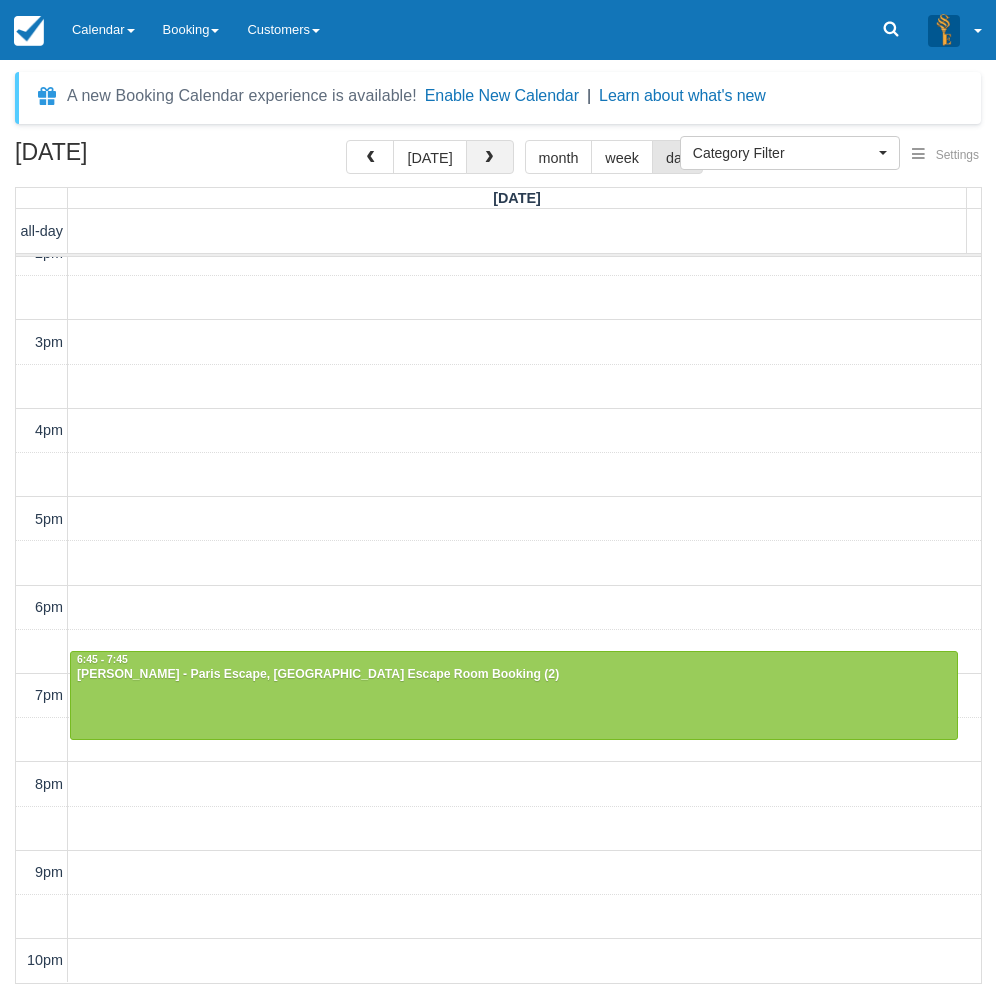 click at bounding box center (490, 157) 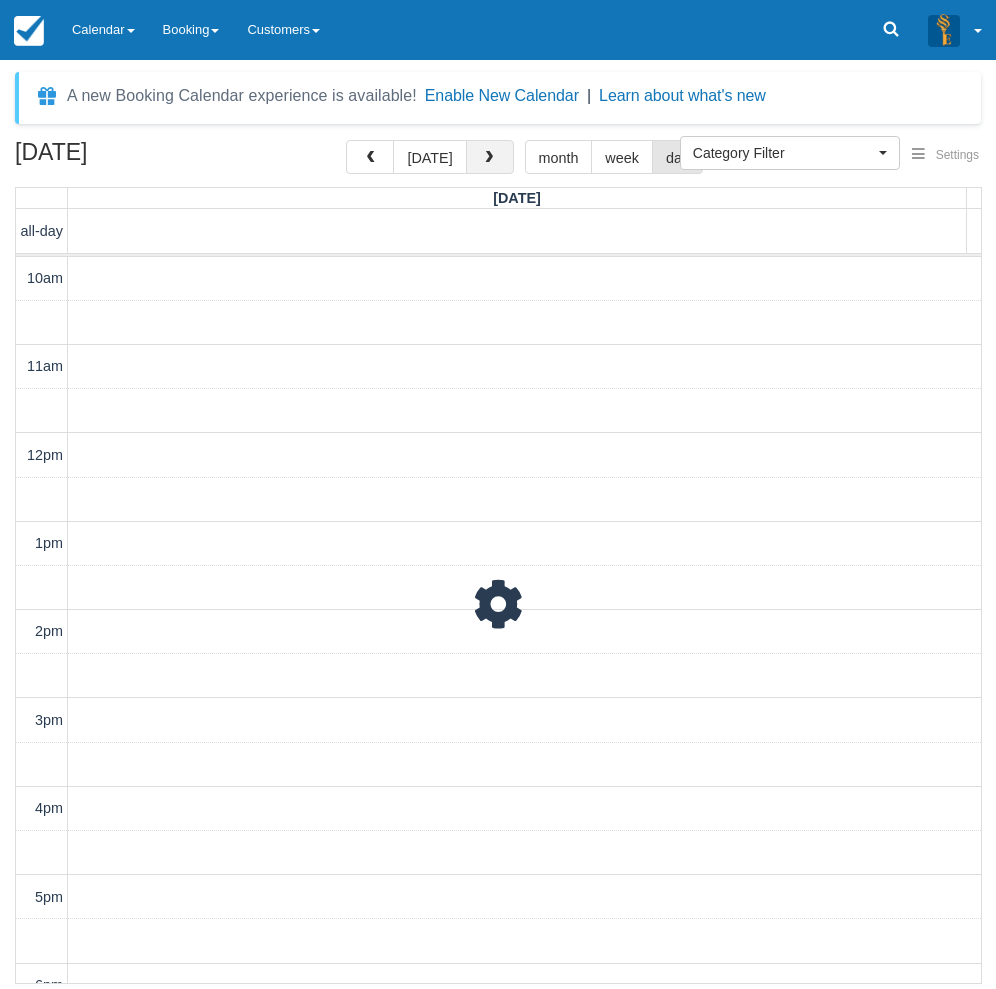 scroll, scrollTop: 378, scrollLeft: 0, axis: vertical 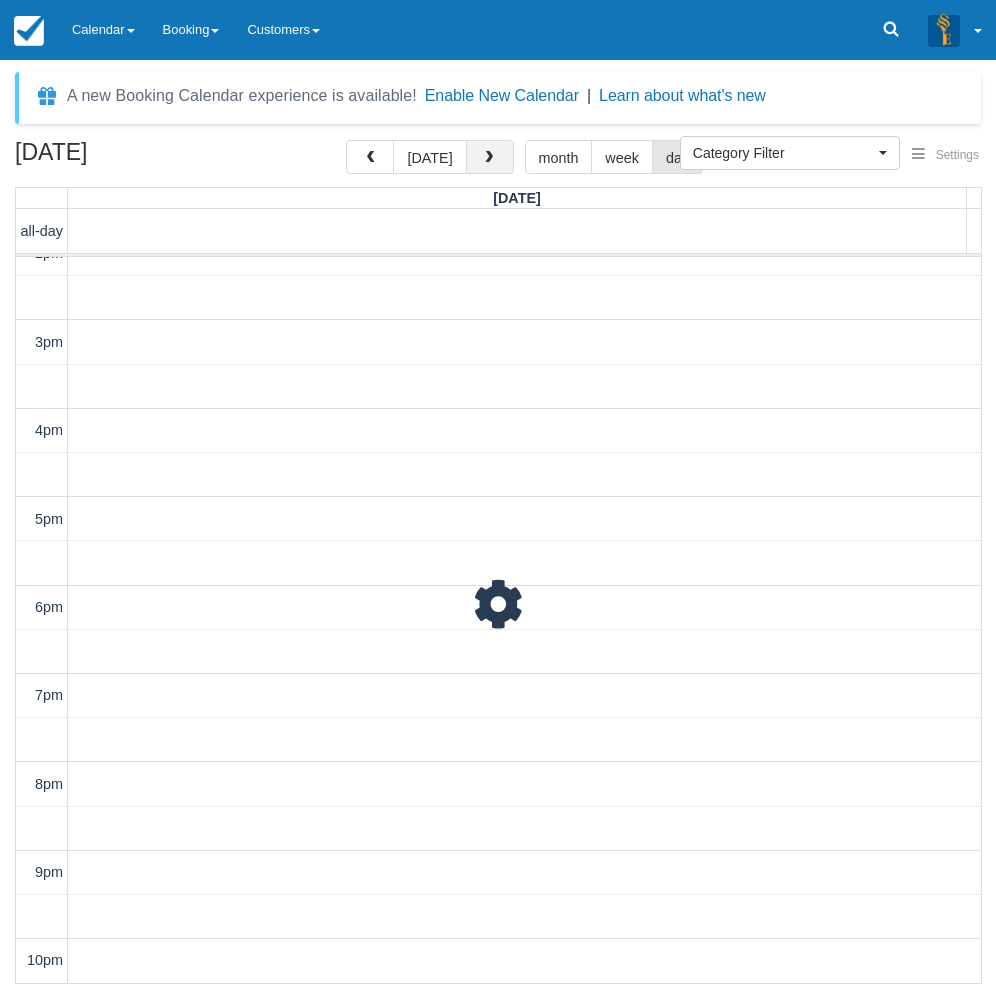 click at bounding box center (490, 157) 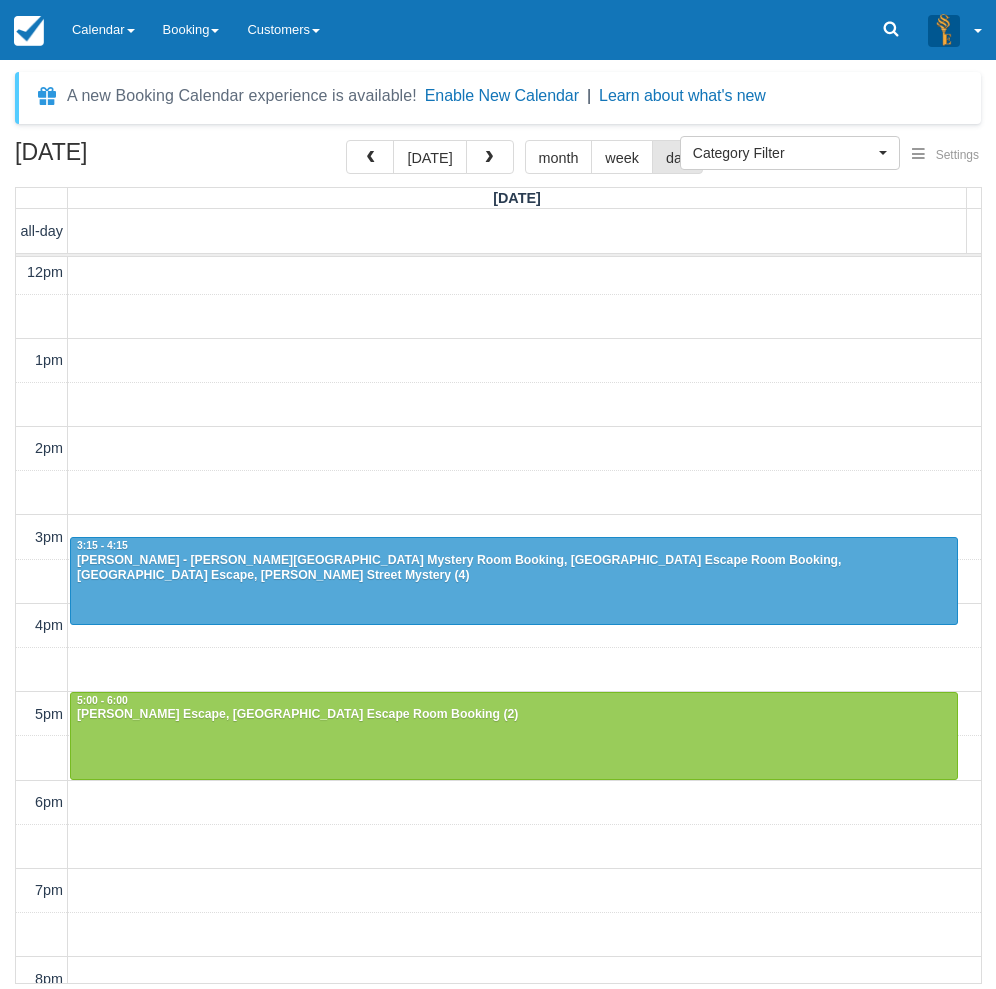 scroll, scrollTop: 0, scrollLeft: 0, axis: both 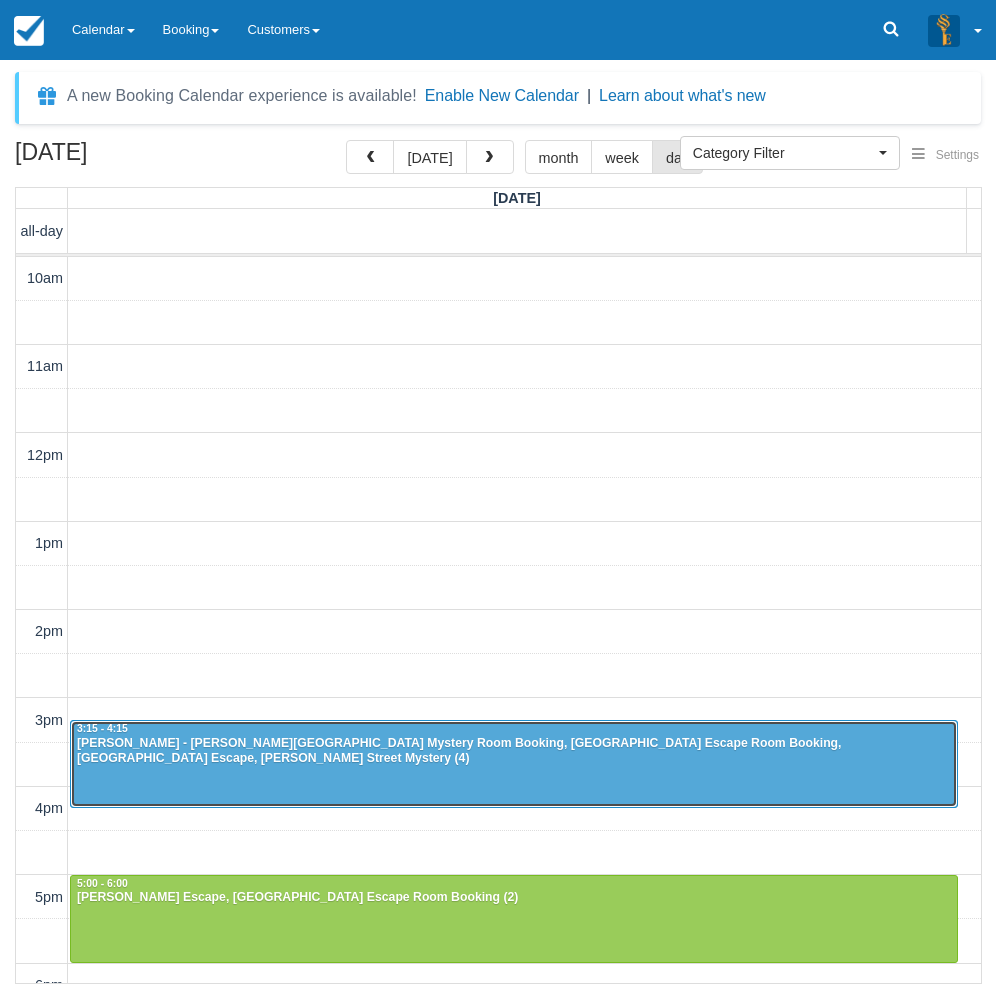 click at bounding box center [514, 764] 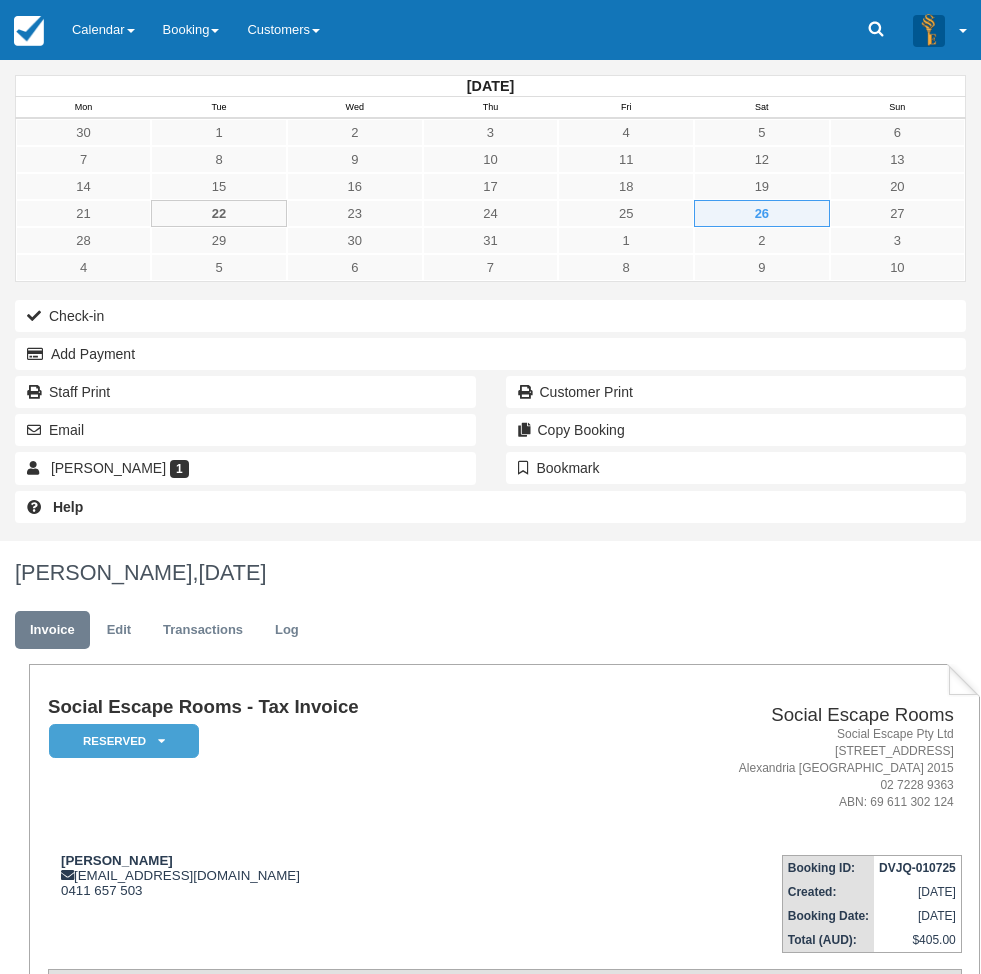 scroll, scrollTop: 0, scrollLeft: 0, axis: both 